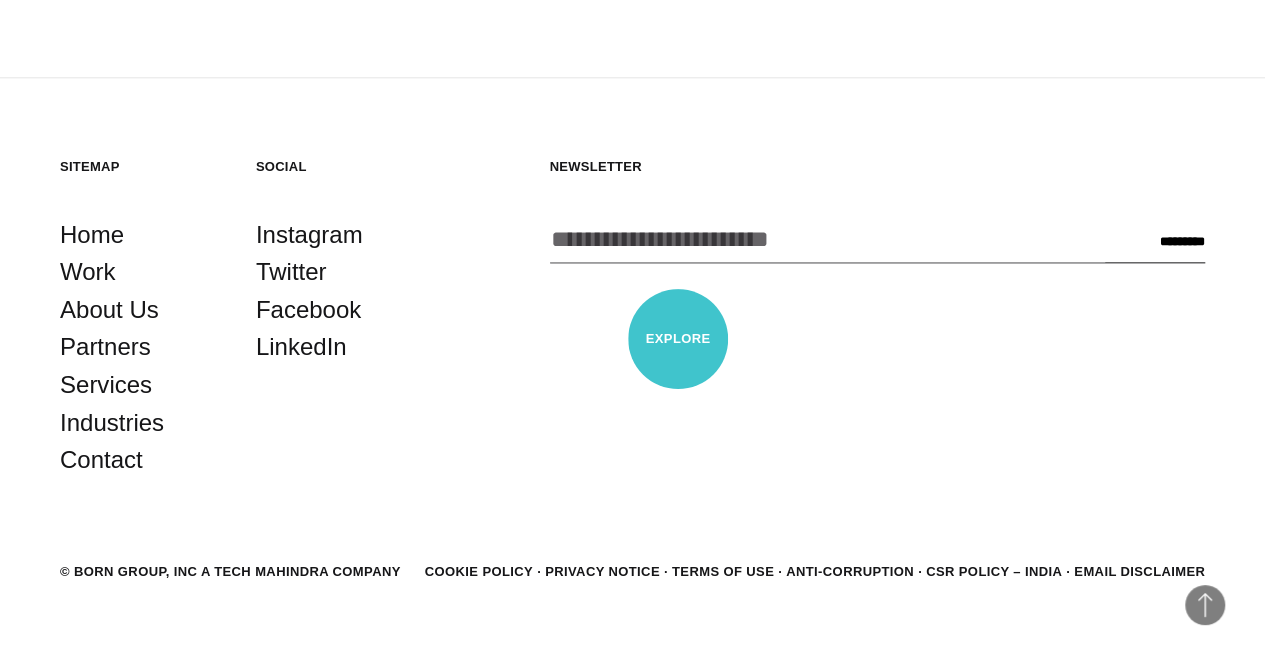 scroll, scrollTop: 4962, scrollLeft: 0, axis: vertical 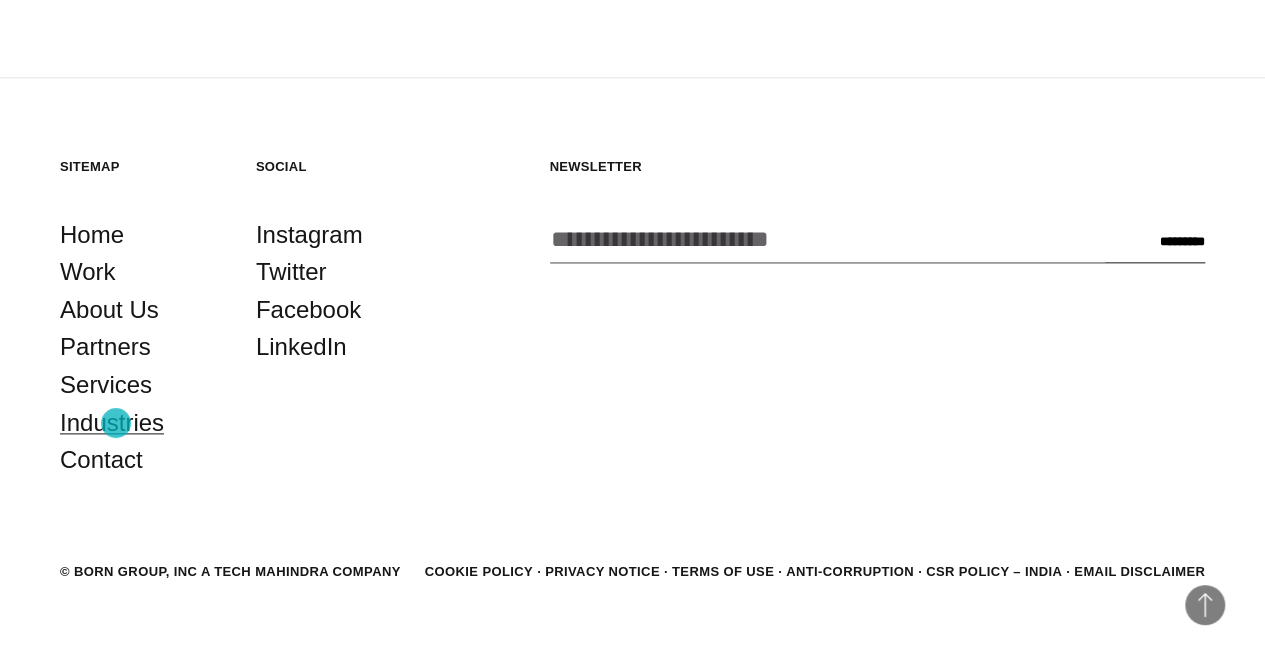 click on "Industries" at bounding box center [112, 423] 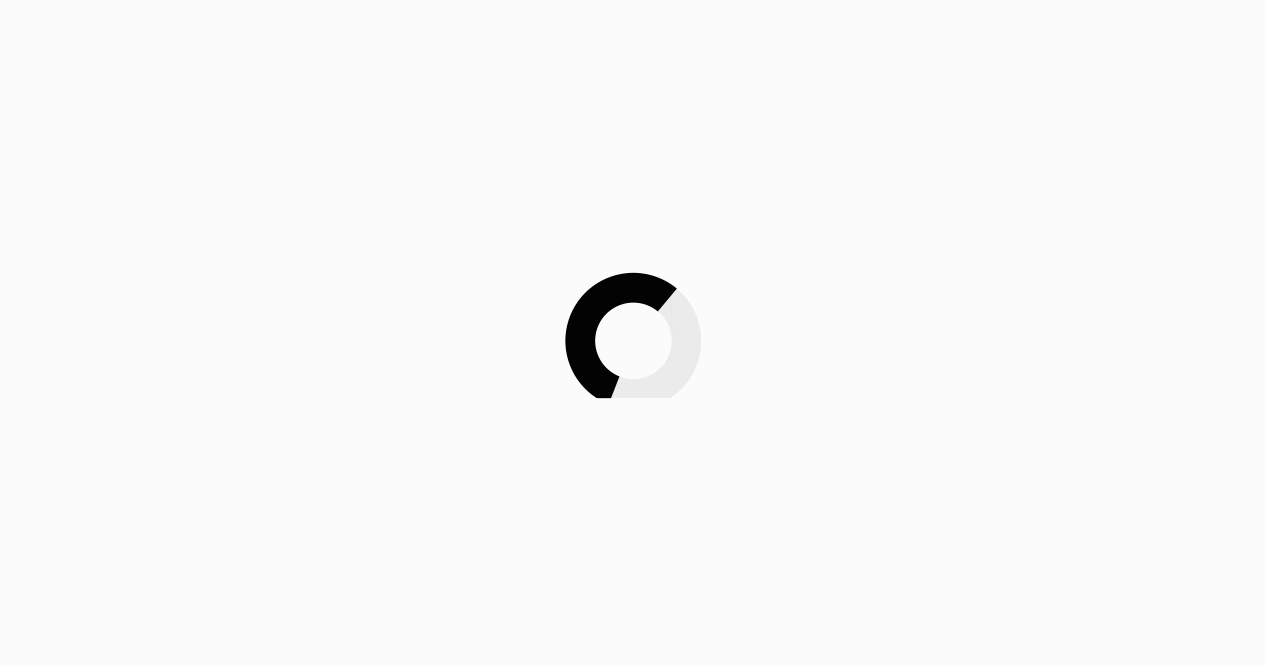 scroll, scrollTop: 0, scrollLeft: 0, axis: both 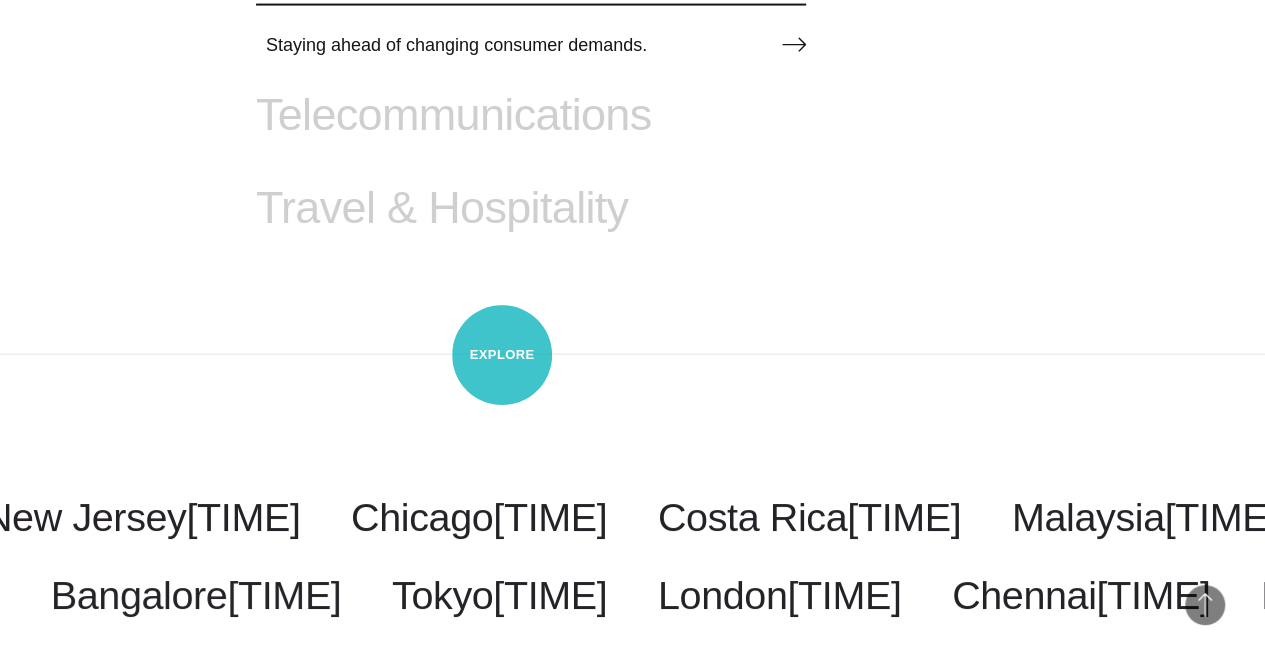 click on "Retail & Consumer Products" at bounding box center (531, -15) 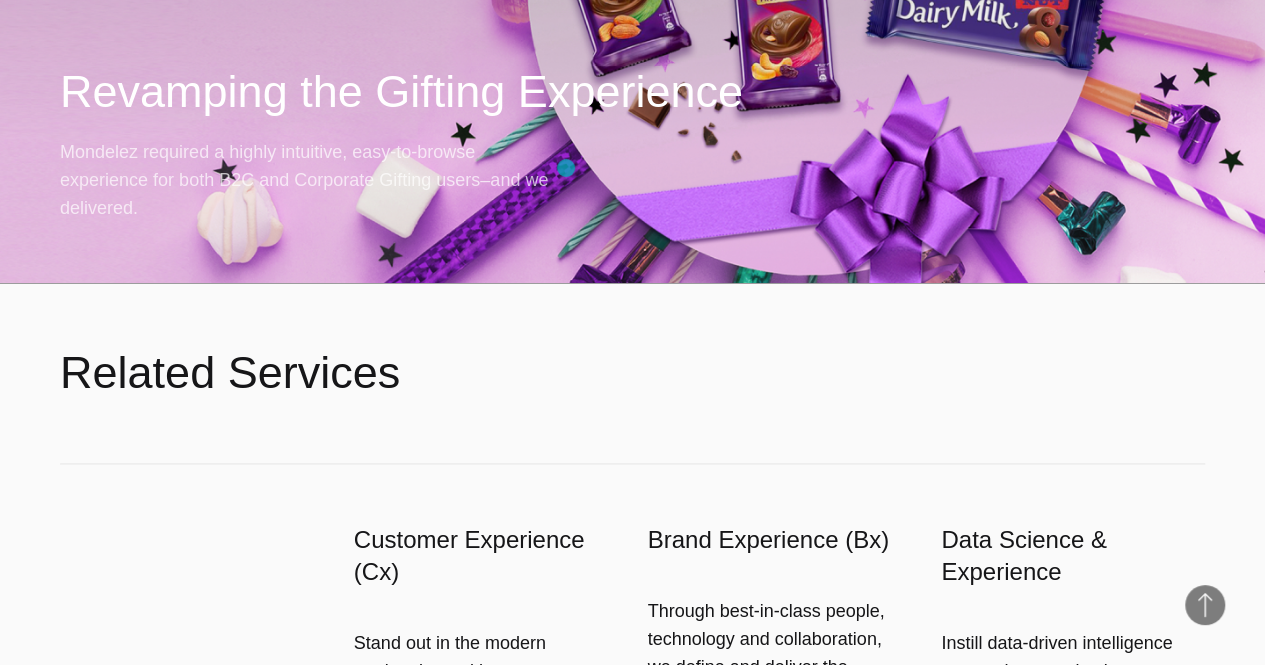 scroll, scrollTop: 5200, scrollLeft: 0, axis: vertical 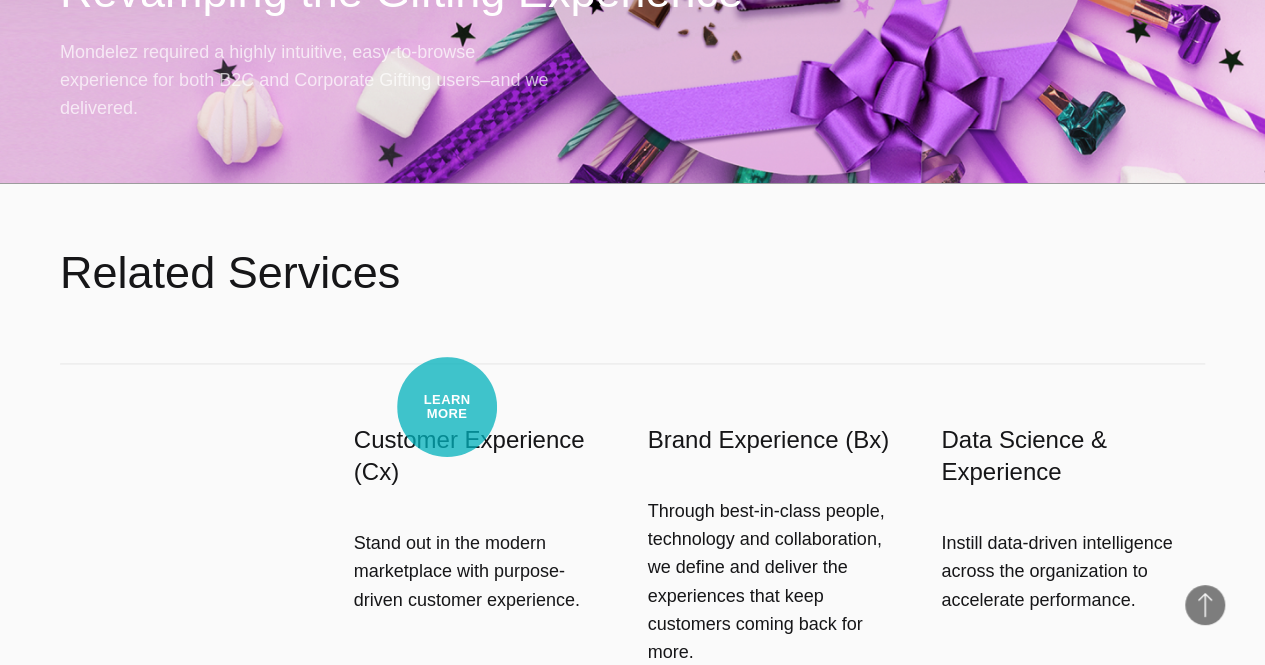 click on "Revamping the Gifting Experience" at bounding box center (632, -8) 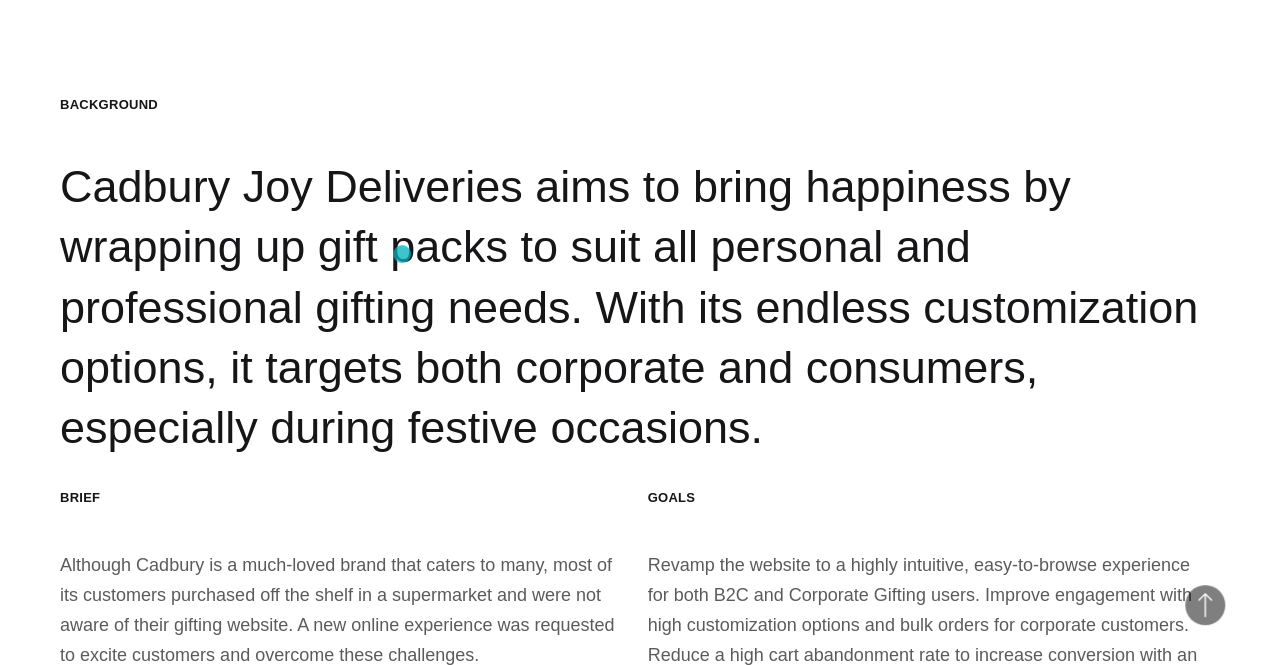 scroll, scrollTop: 1800, scrollLeft: 0, axis: vertical 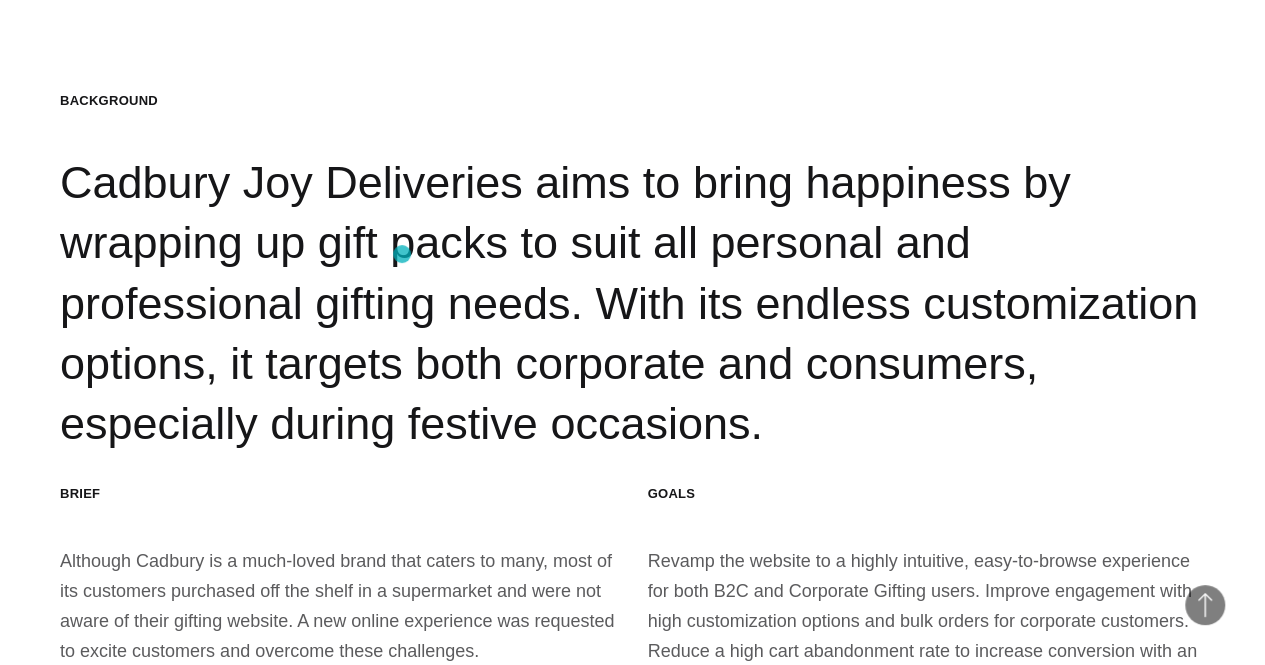 click on "Background
Cadbury Joy Deliveries aims to bring happiness by wrapping up gift packs to suit all personal and professional gifting needs. With its endless customization options, it targets both corporate and consumers, especially during festive occasions." at bounding box center [632, 272] 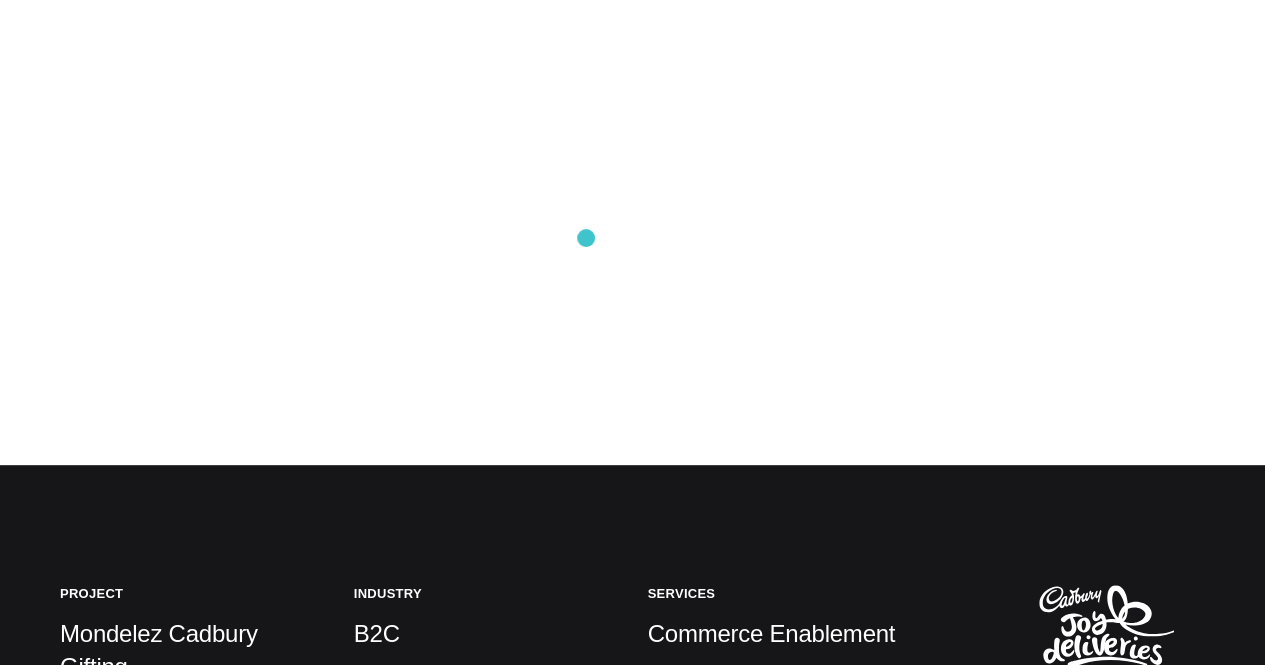 scroll, scrollTop: 0, scrollLeft: 0, axis: both 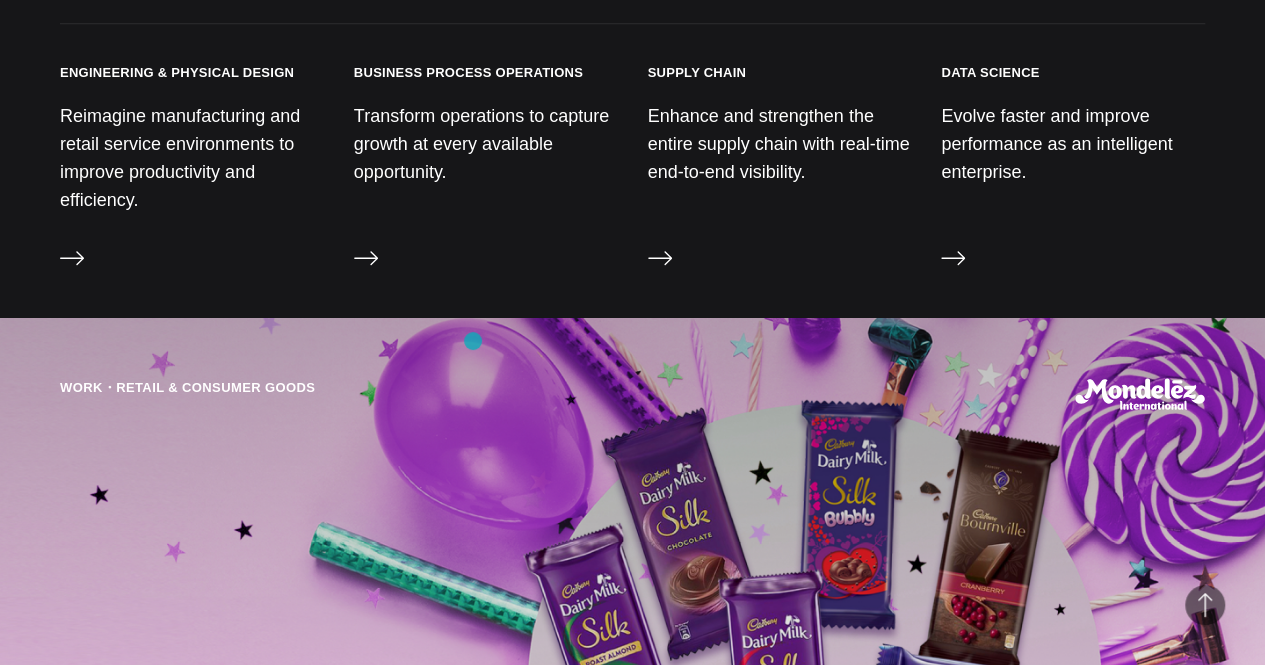 click on "Business Process Operations" at bounding box center (468, 72) 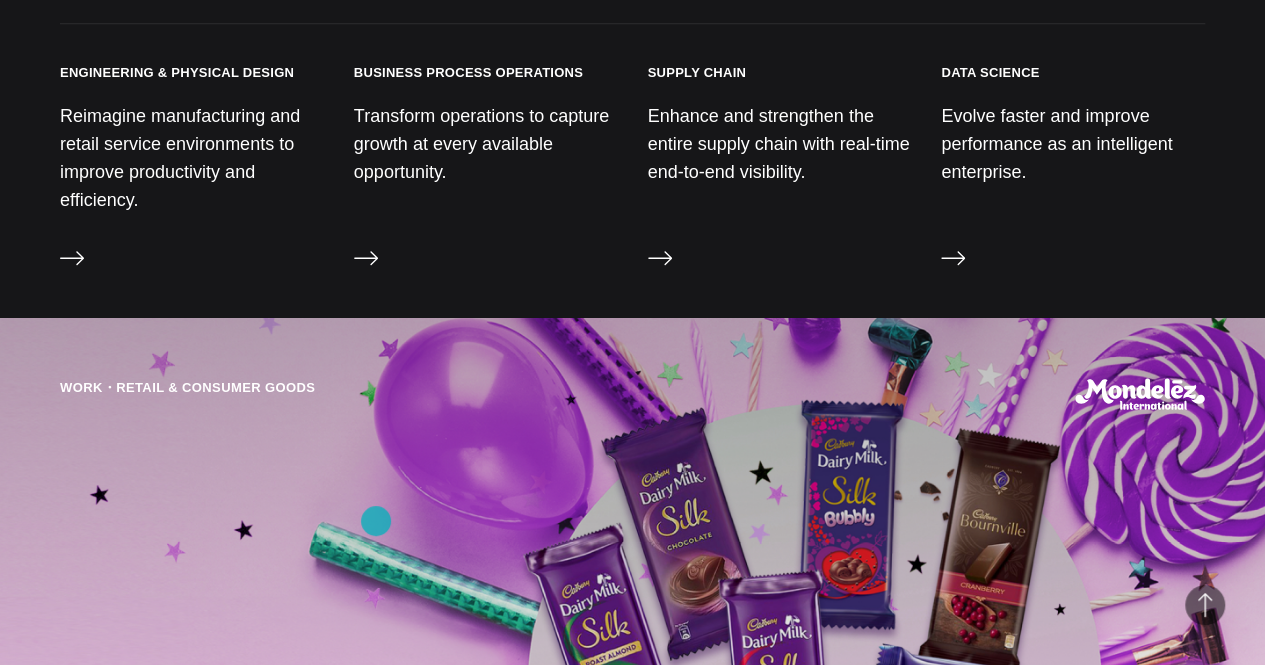 click 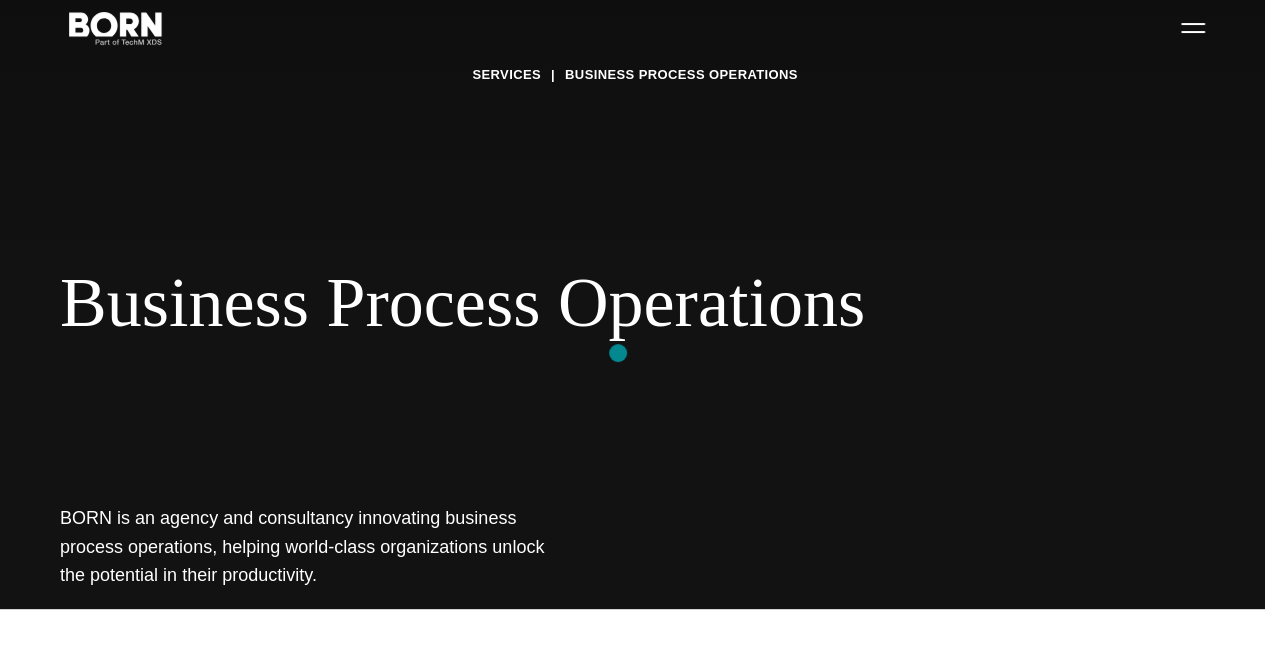 scroll, scrollTop: 0, scrollLeft: 0, axis: both 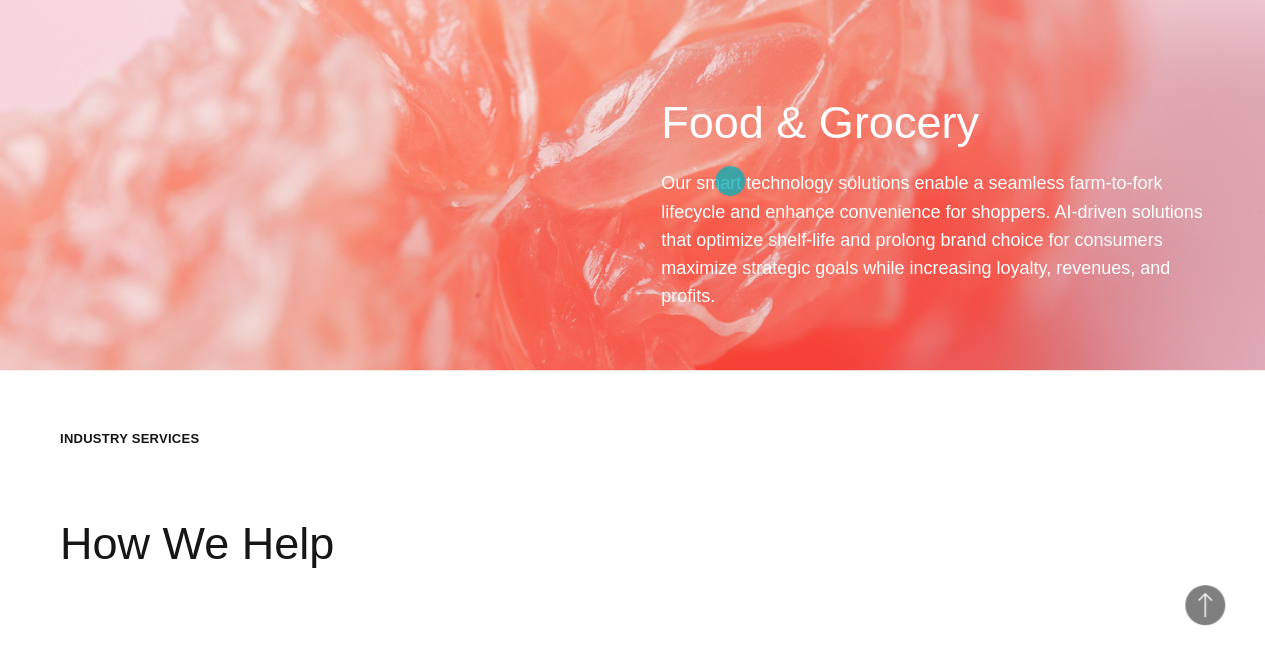 click on "Food & Grocery" at bounding box center [933, 123] 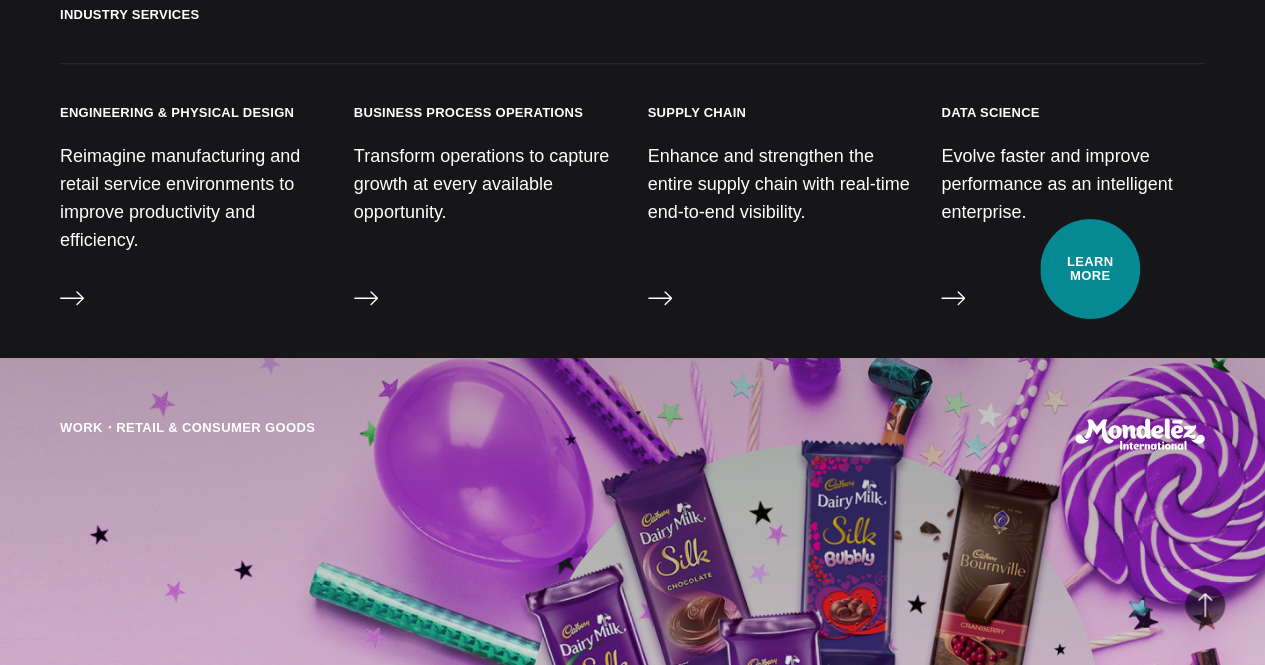scroll, scrollTop: 4500, scrollLeft: 0, axis: vertical 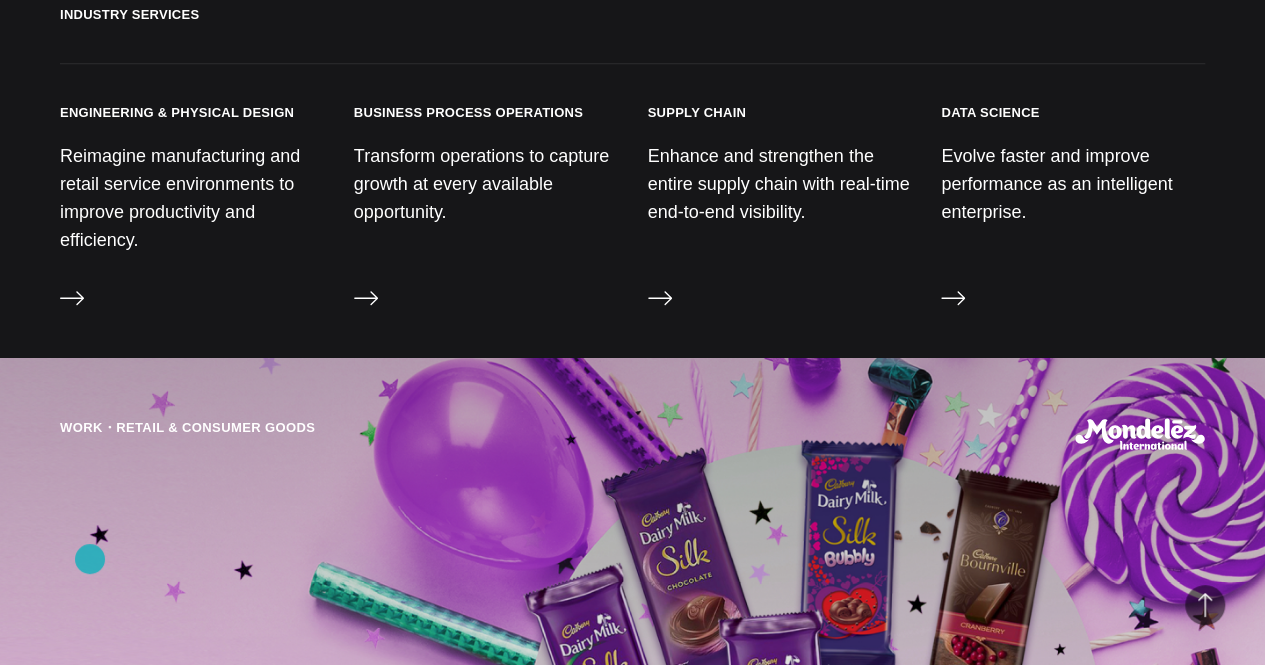 click 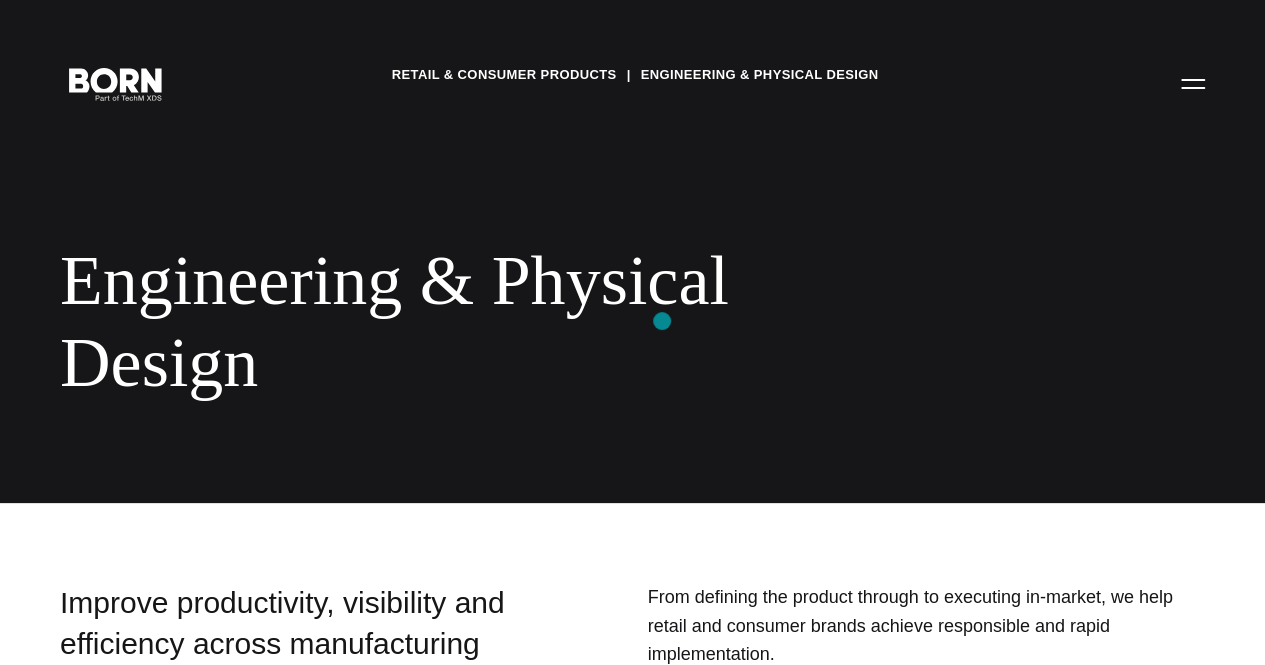 scroll, scrollTop: 0, scrollLeft: 0, axis: both 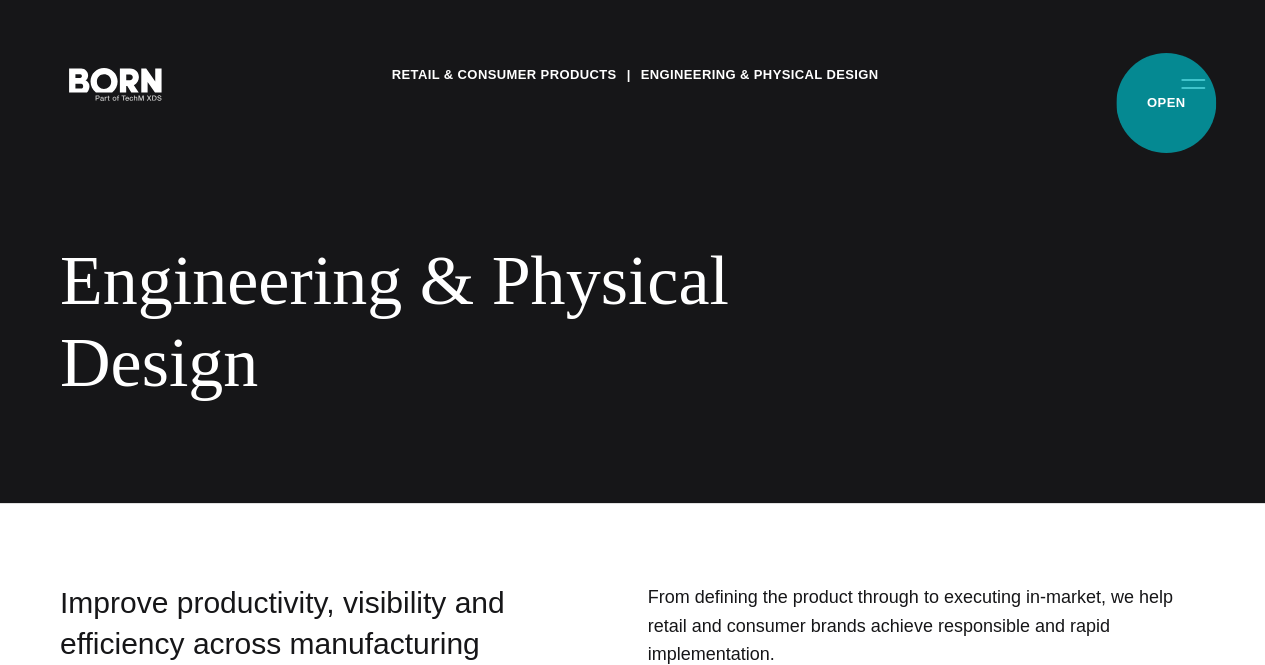 click on "Primary Menu" at bounding box center [1193, 83] 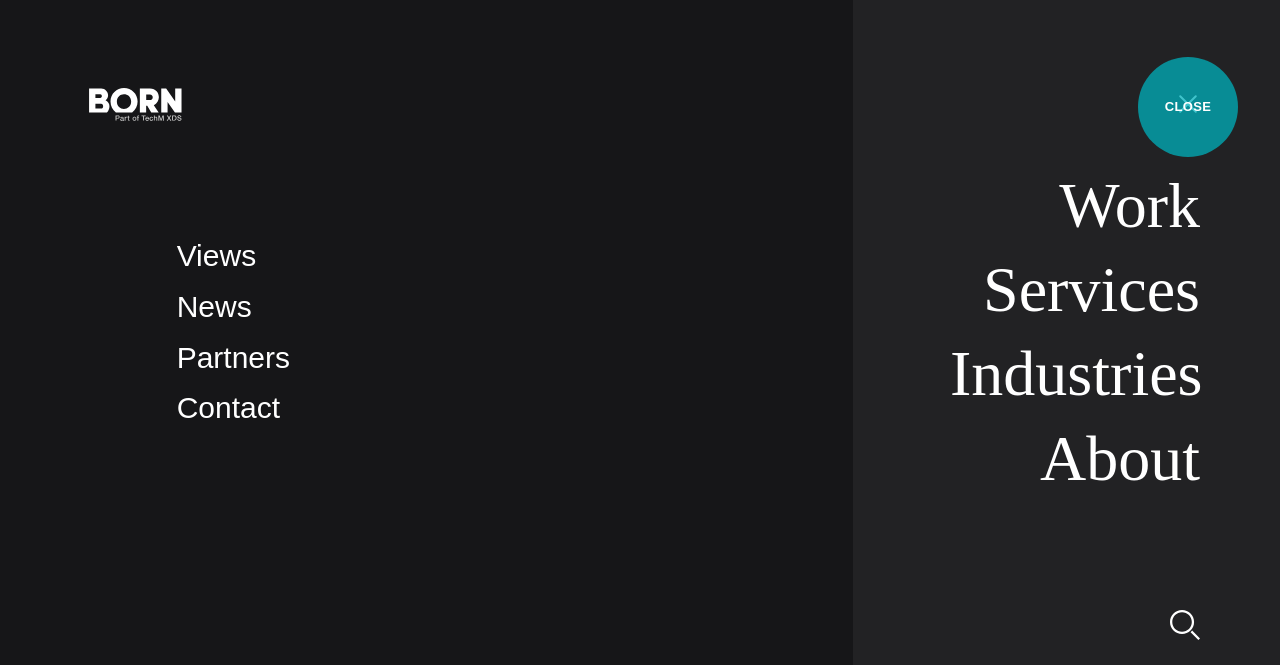 click on "Primary Menu" at bounding box center [1188, 103] 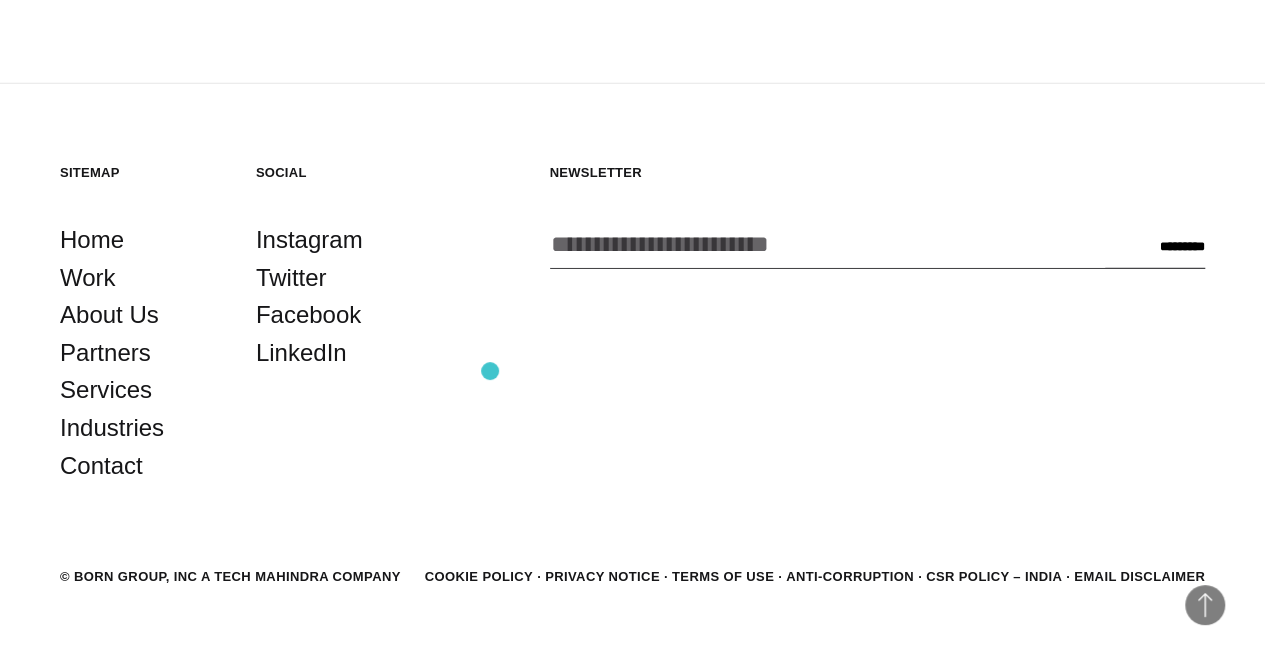 scroll, scrollTop: 2884, scrollLeft: 0, axis: vertical 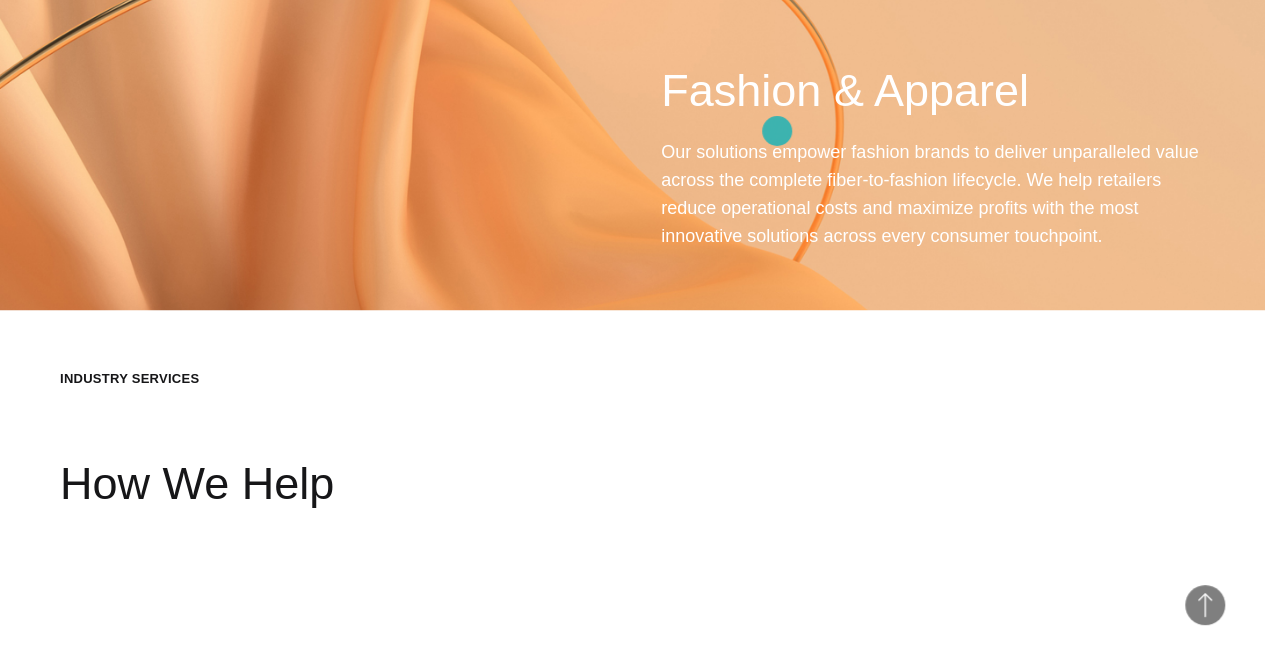 click on "Fashion & Apparel" at bounding box center (933, 91) 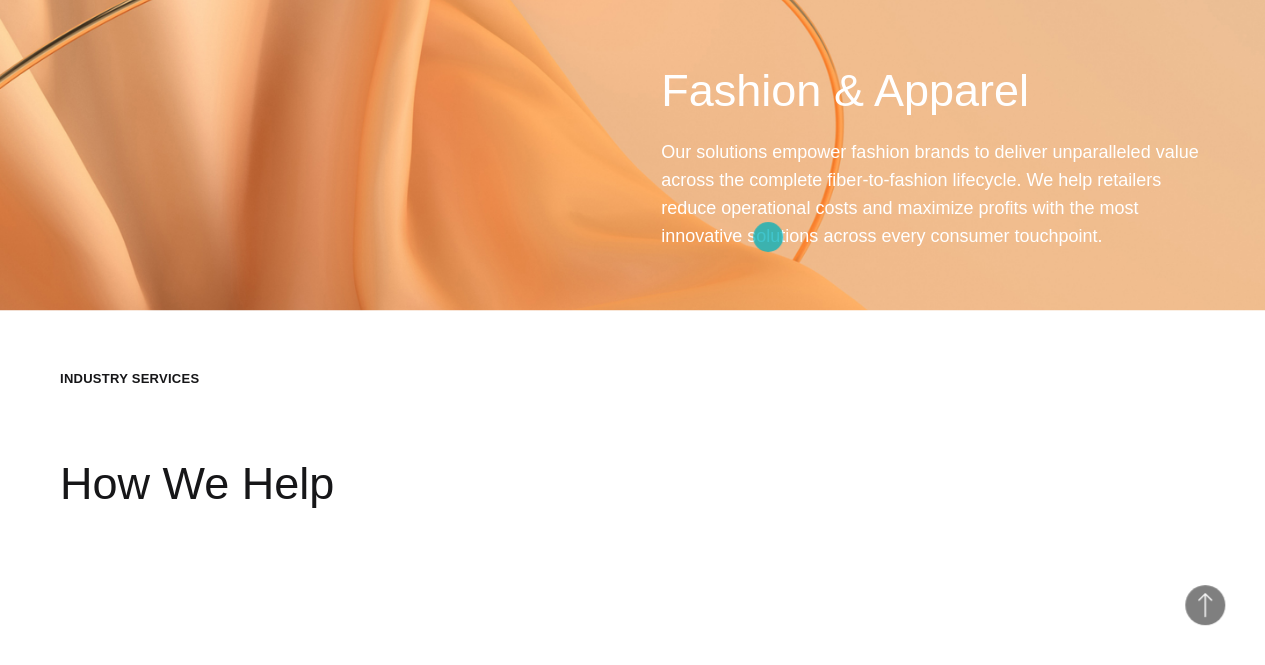 click on "Fashion & Apparel
Our solutions empower fashion brands to deliver unparalleled value across the complete fiber-to-fashion lifecycle. We help retailers reduce operational costs and maximize profits with the most innovative solutions across every consumer touchpoint." at bounding box center (933, 155) 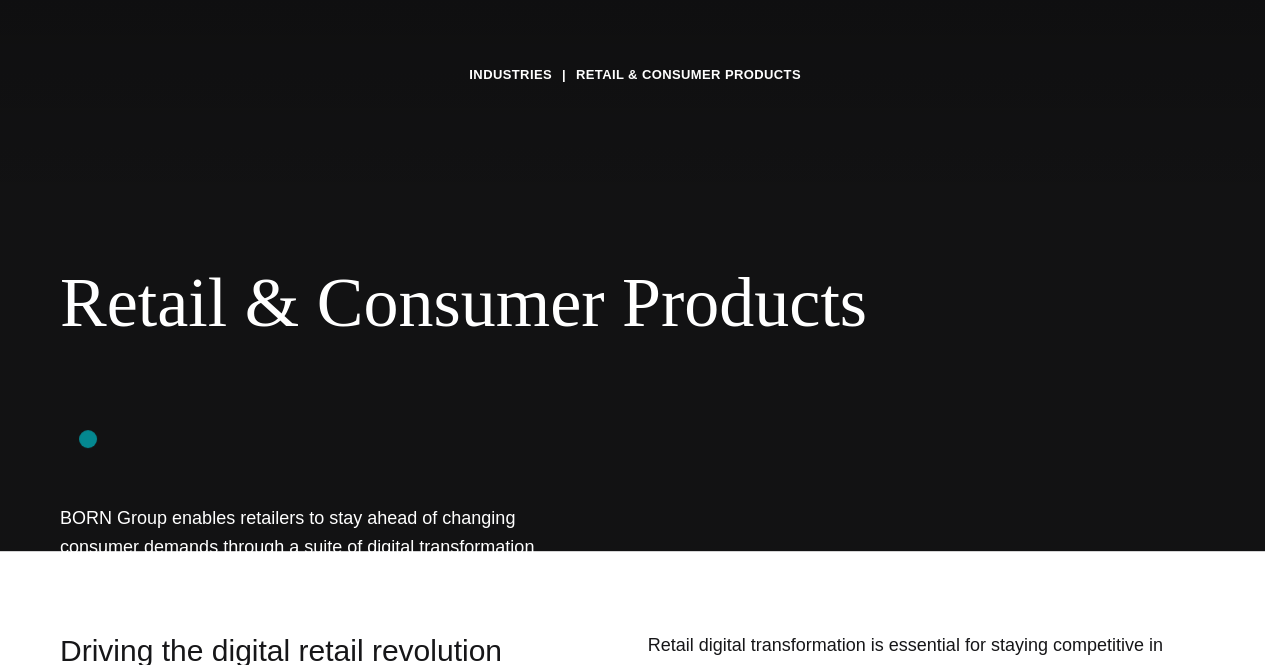 scroll, scrollTop: 60, scrollLeft: 0, axis: vertical 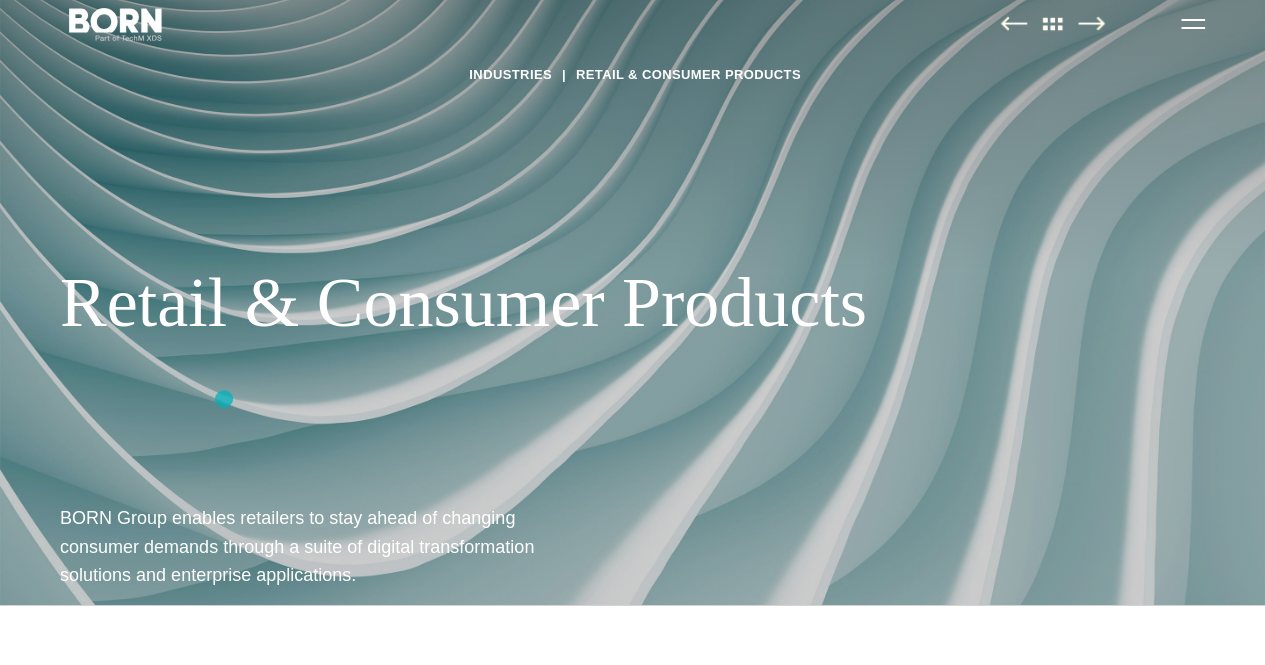 click on "Industries
Retail & Consumer Products
Retail & Consumer Products
BORN Group enables retailers to stay ahead of changing consumer demands through a suite of digital transformation solutions and enterprise applications." at bounding box center (632, 332) 